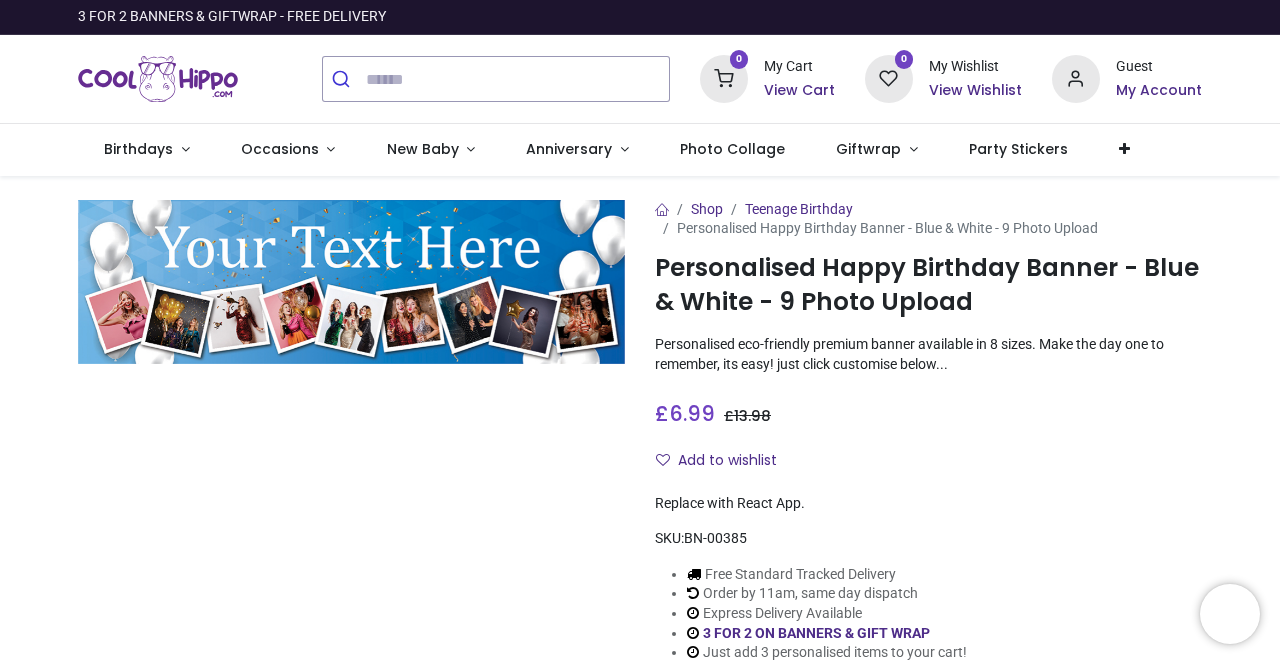 scroll, scrollTop: 0, scrollLeft: 0, axis: both 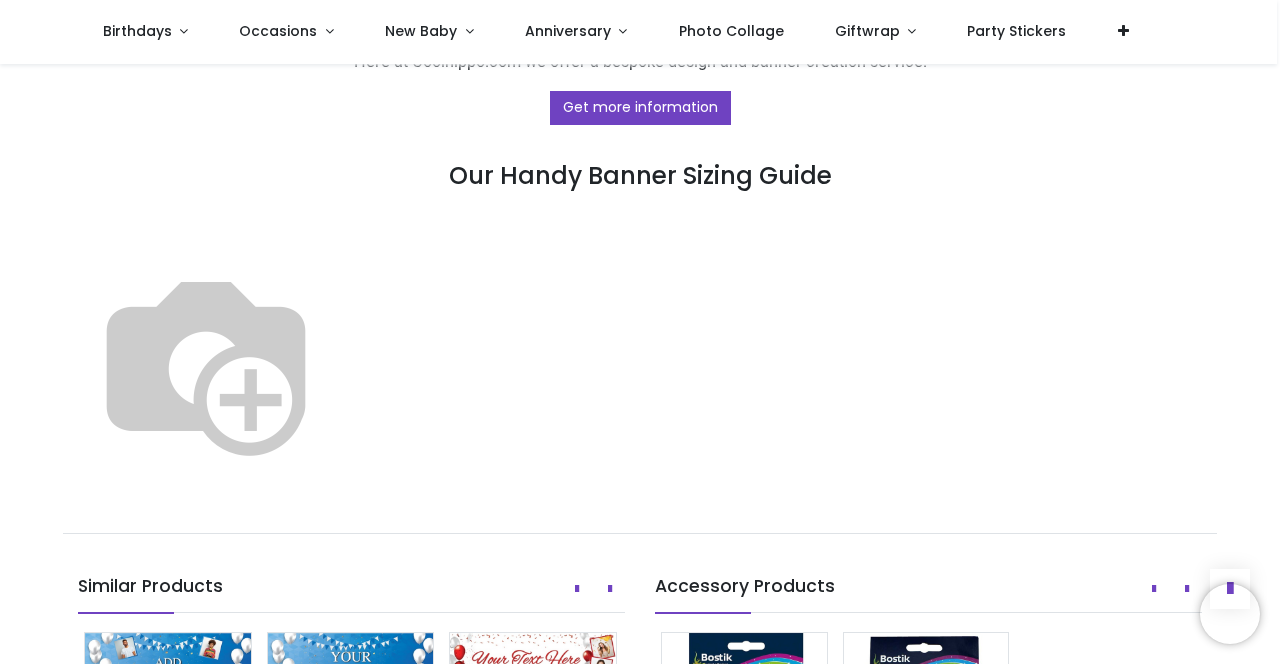 click at bounding box center [206, 362] 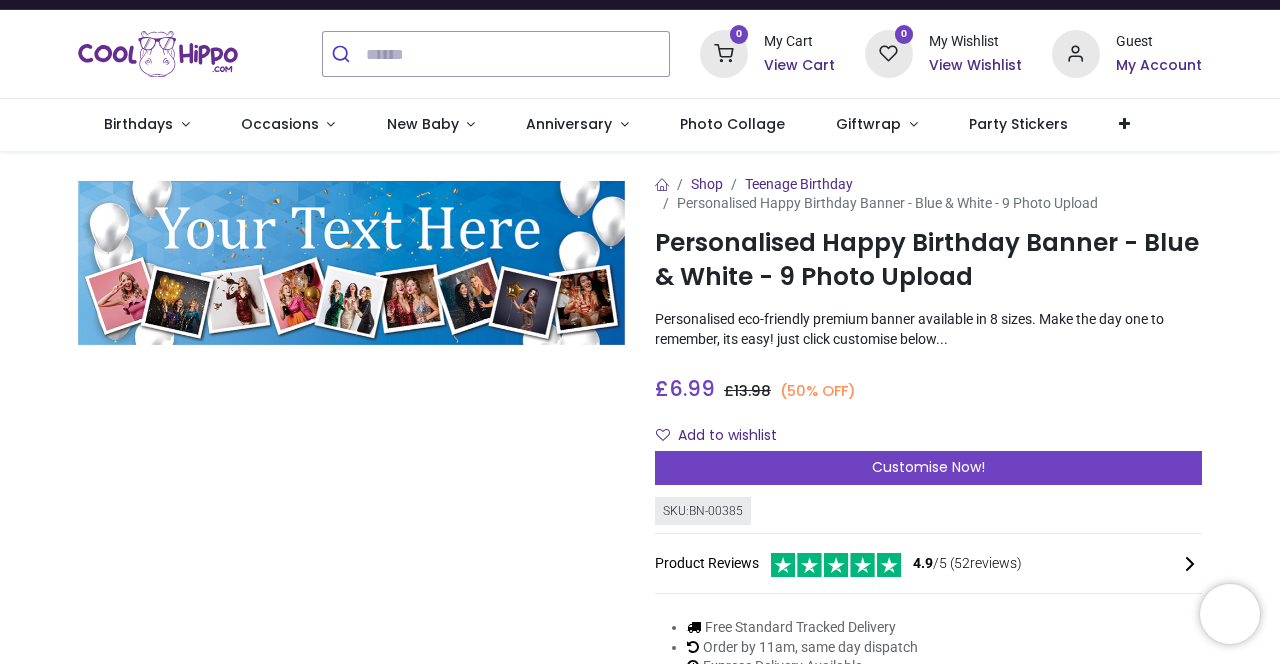 scroll, scrollTop: 0, scrollLeft: 0, axis: both 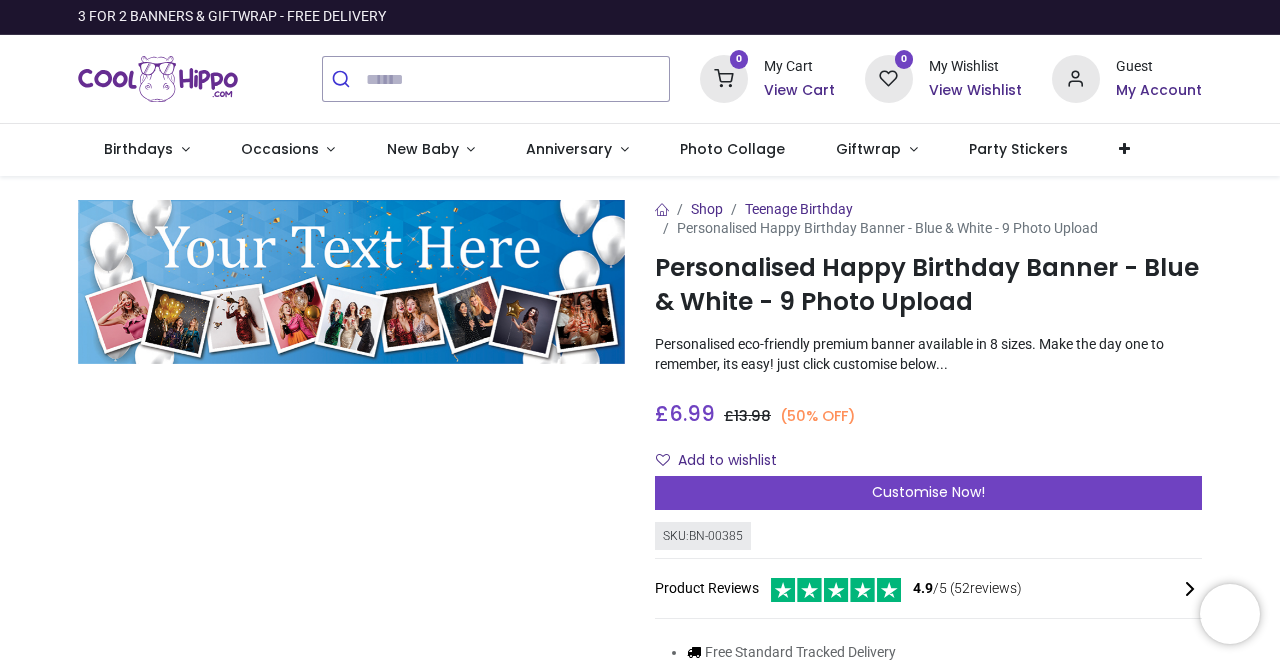 click on "Customise Now!" at bounding box center [928, 493] 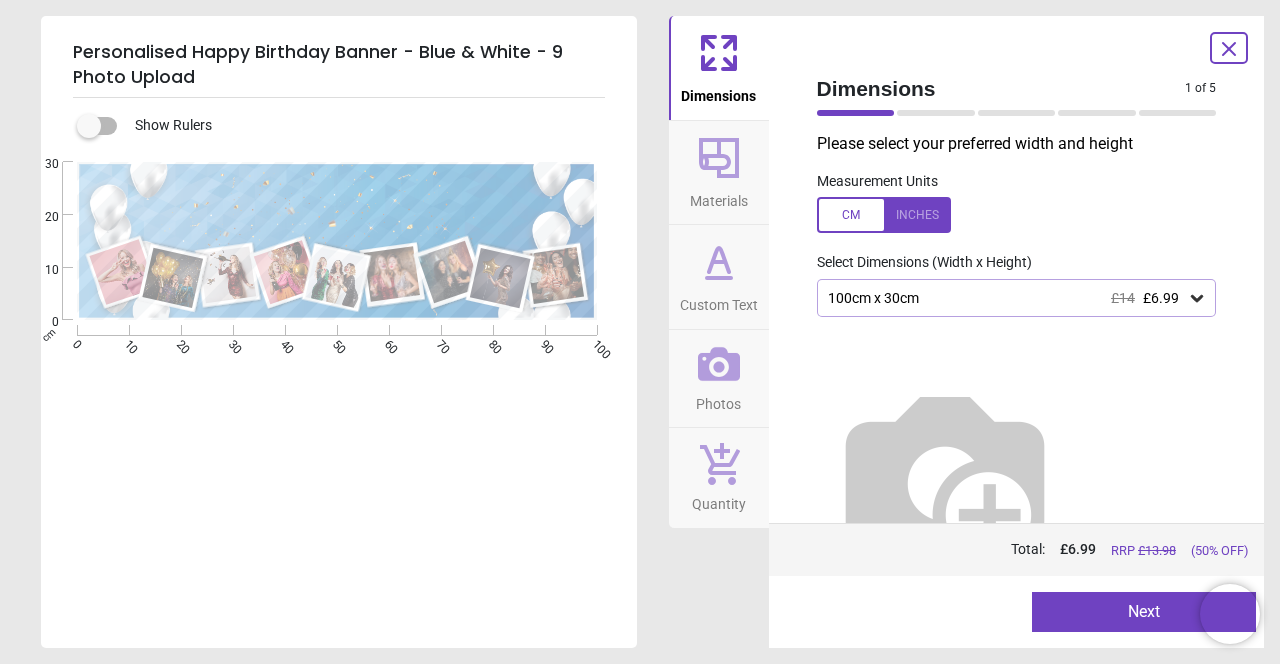 click on "100cm  x  30cm       £14 £6.99" at bounding box center [1017, 298] 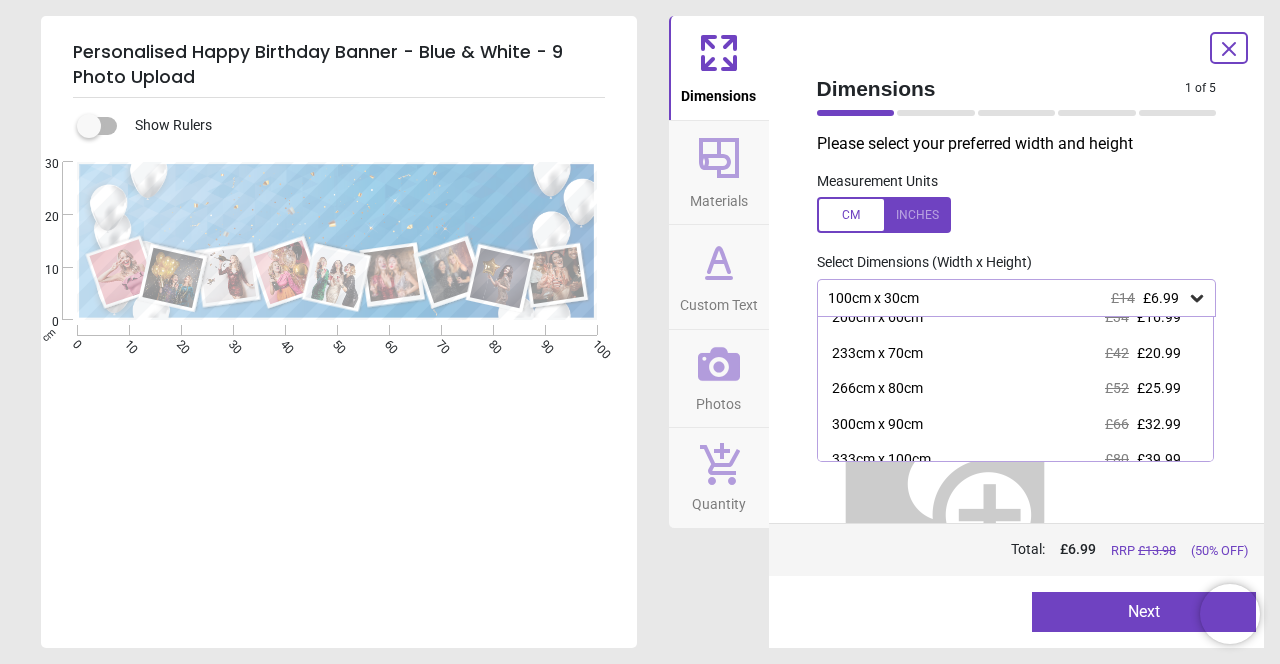 scroll, scrollTop: 140, scrollLeft: 0, axis: vertical 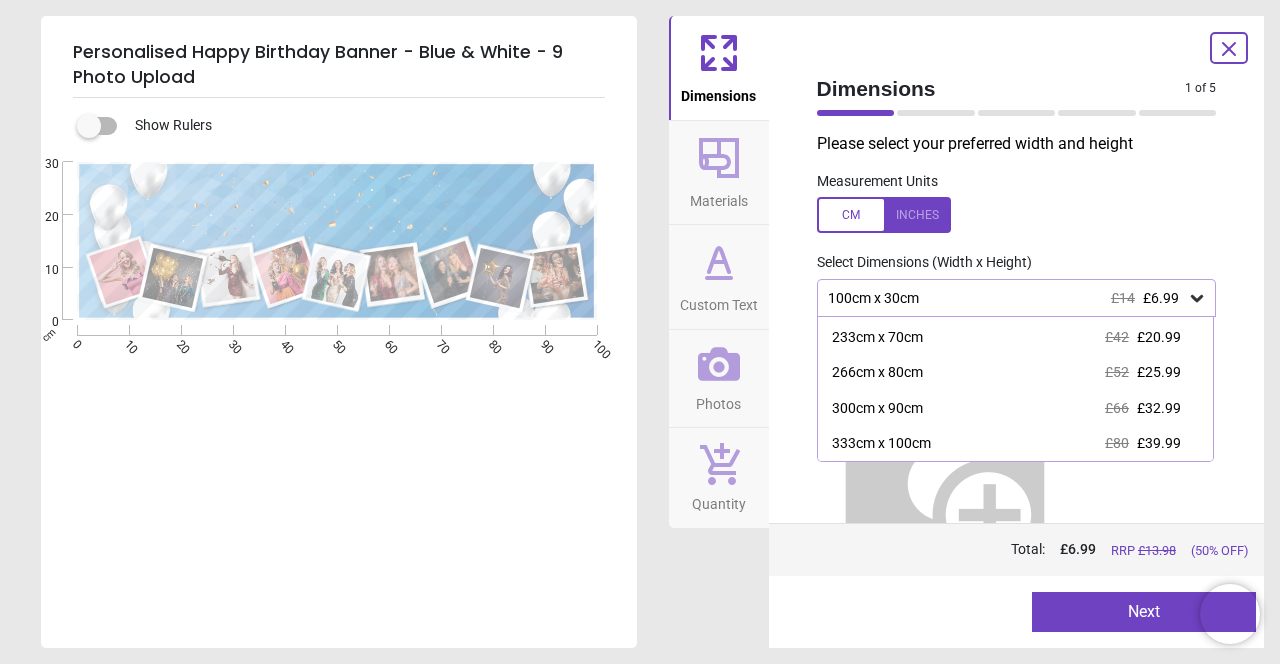 click on "233cm  x  70cm" at bounding box center (877, 338) 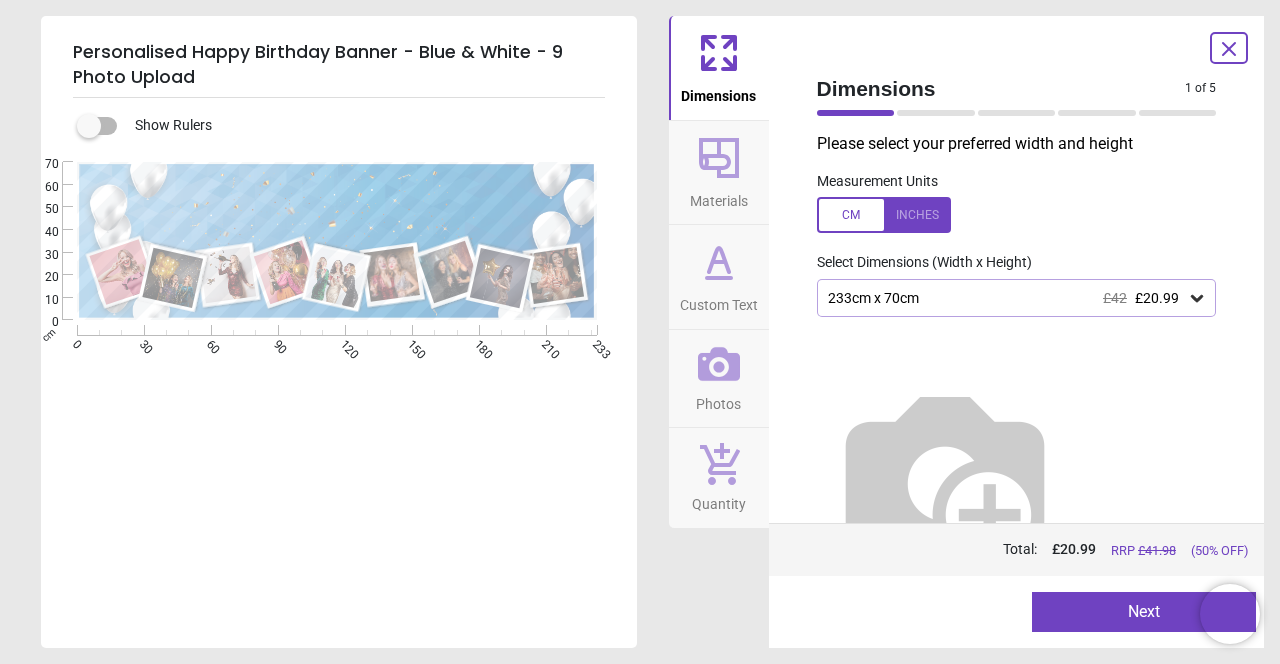 click 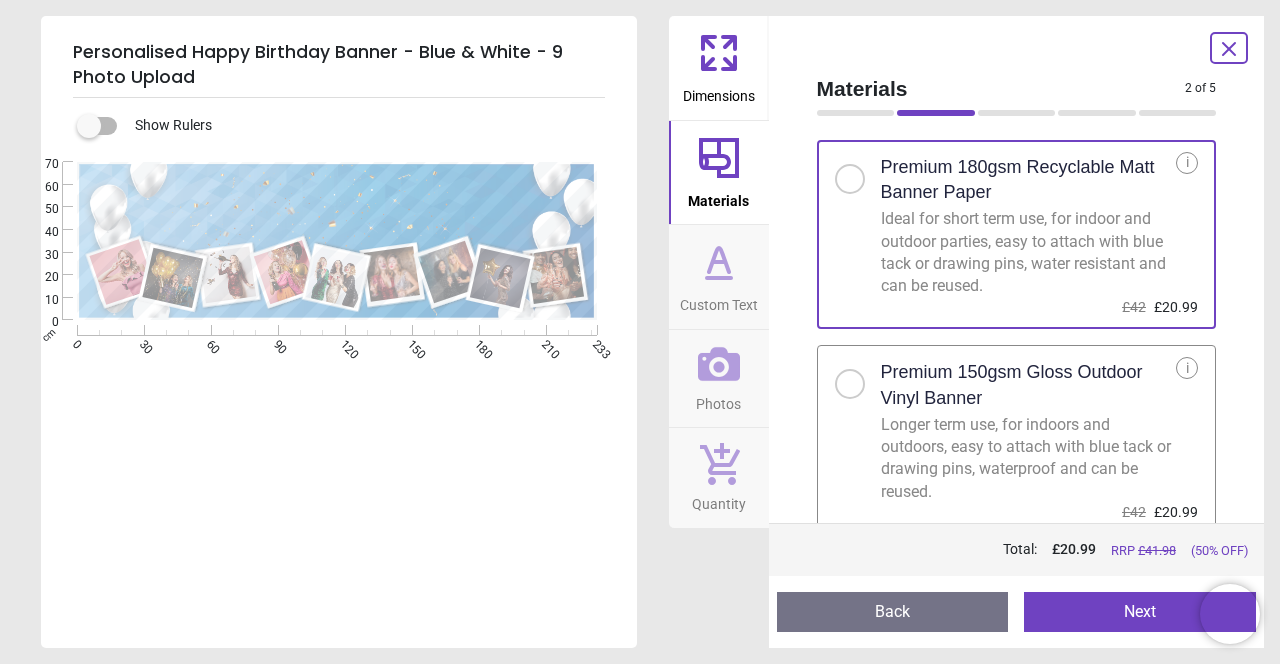 scroll, scrollTop: 42, scrollLeft: 0, axis: vertical 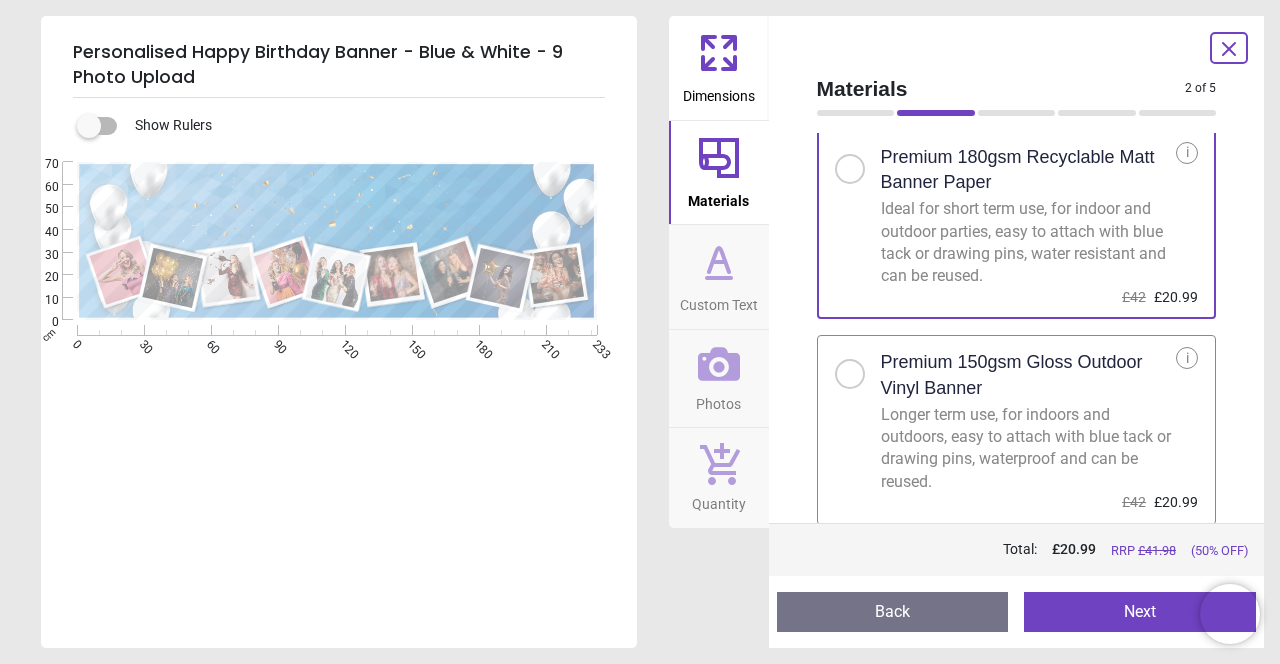 click at bounding box center [850, 374] 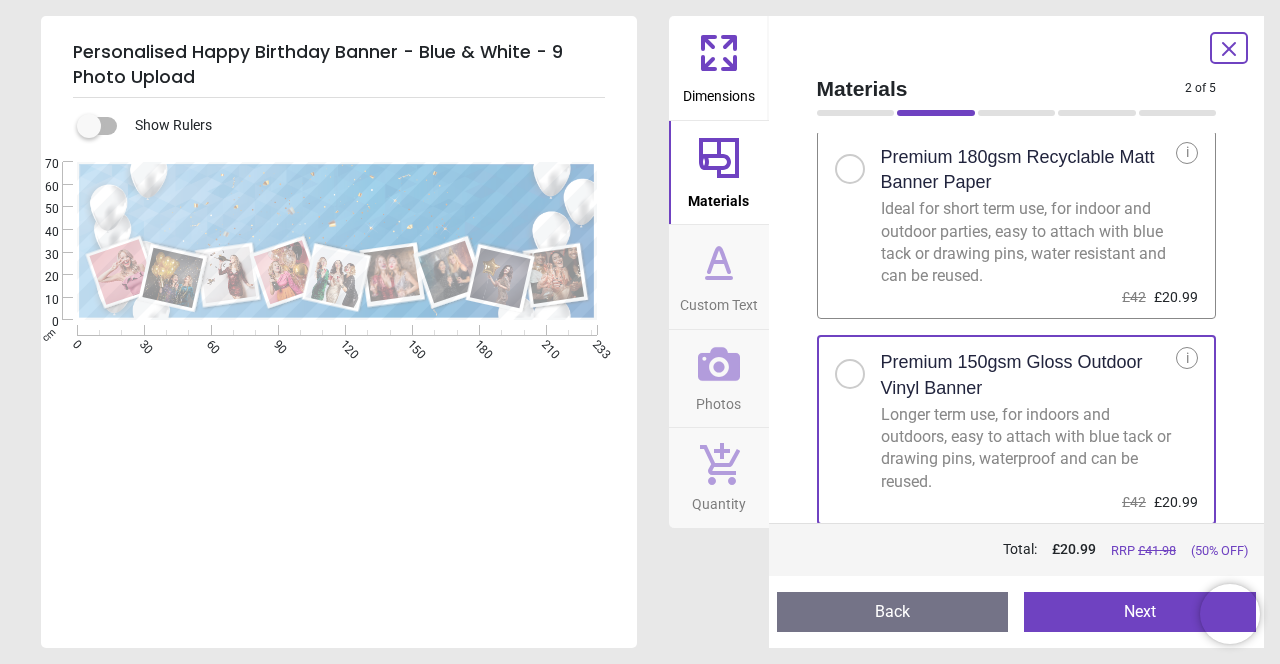 click on "Custom Text" at bounding box center (719, 301) 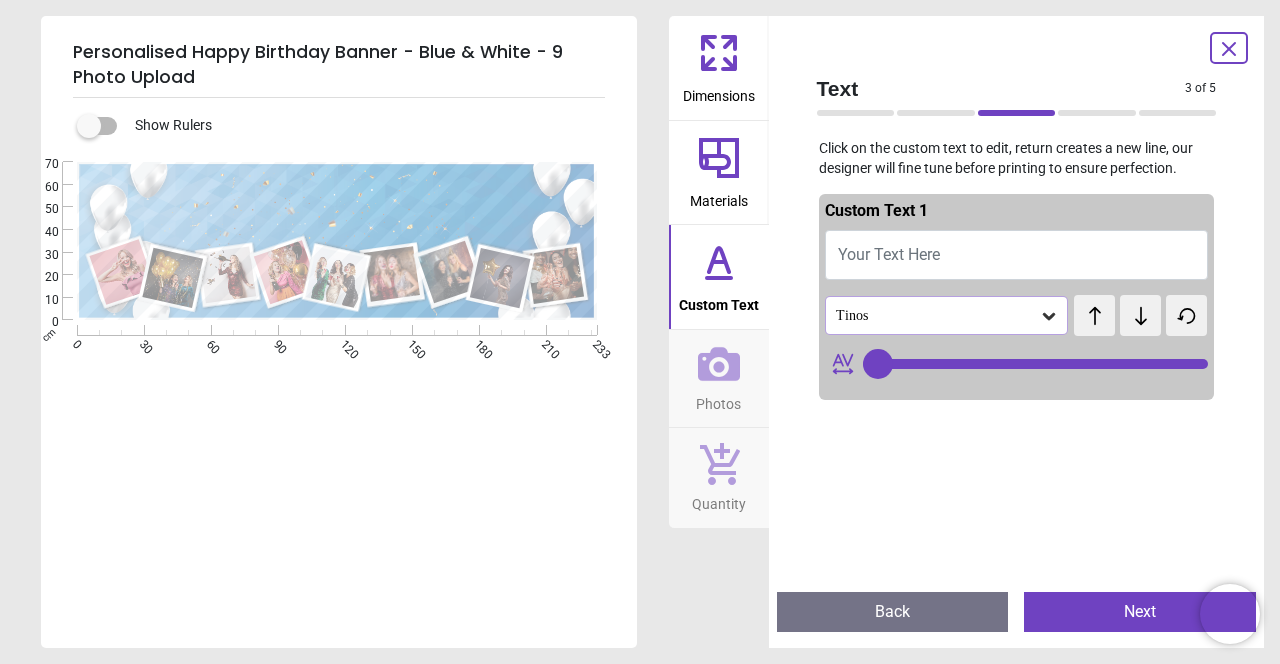 type on "**" 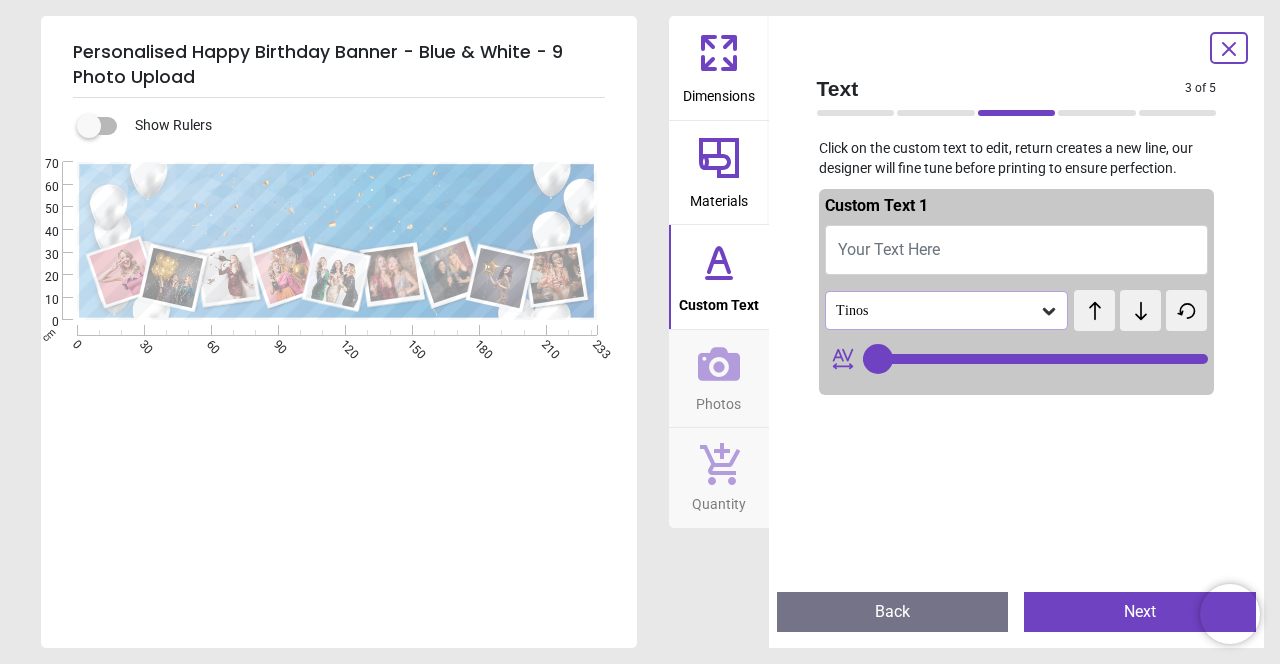 click on "Your Text Here" at bounding box center (1017, 250) 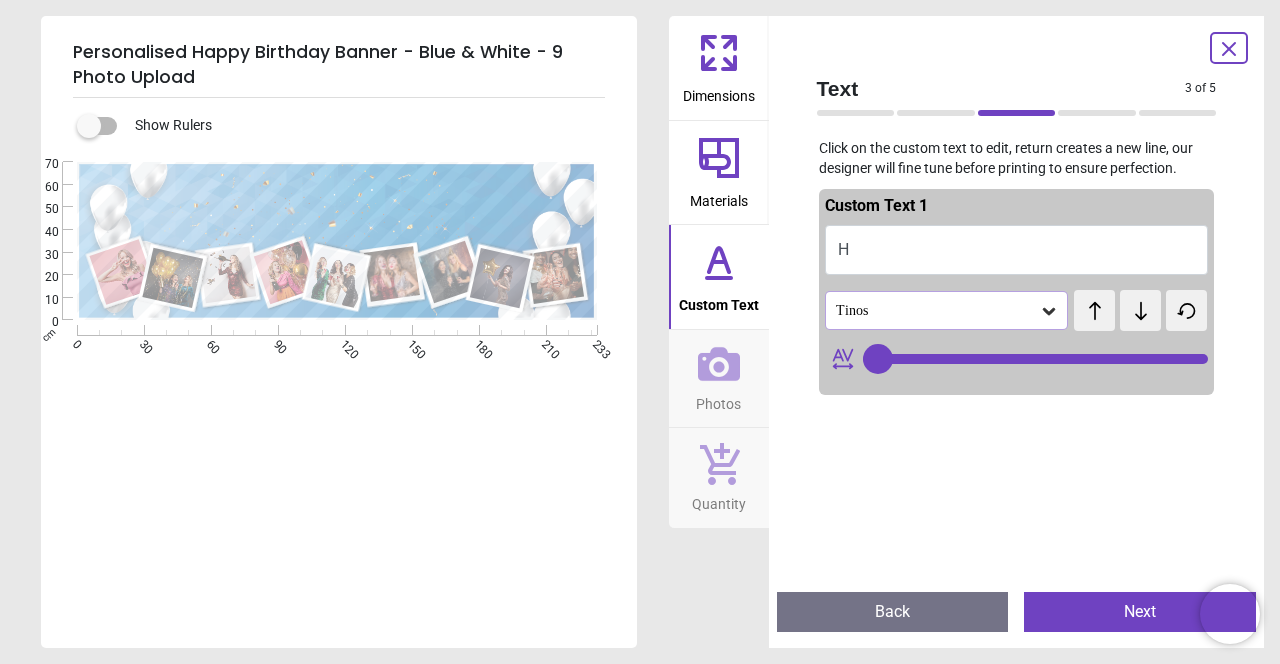 type on "**" 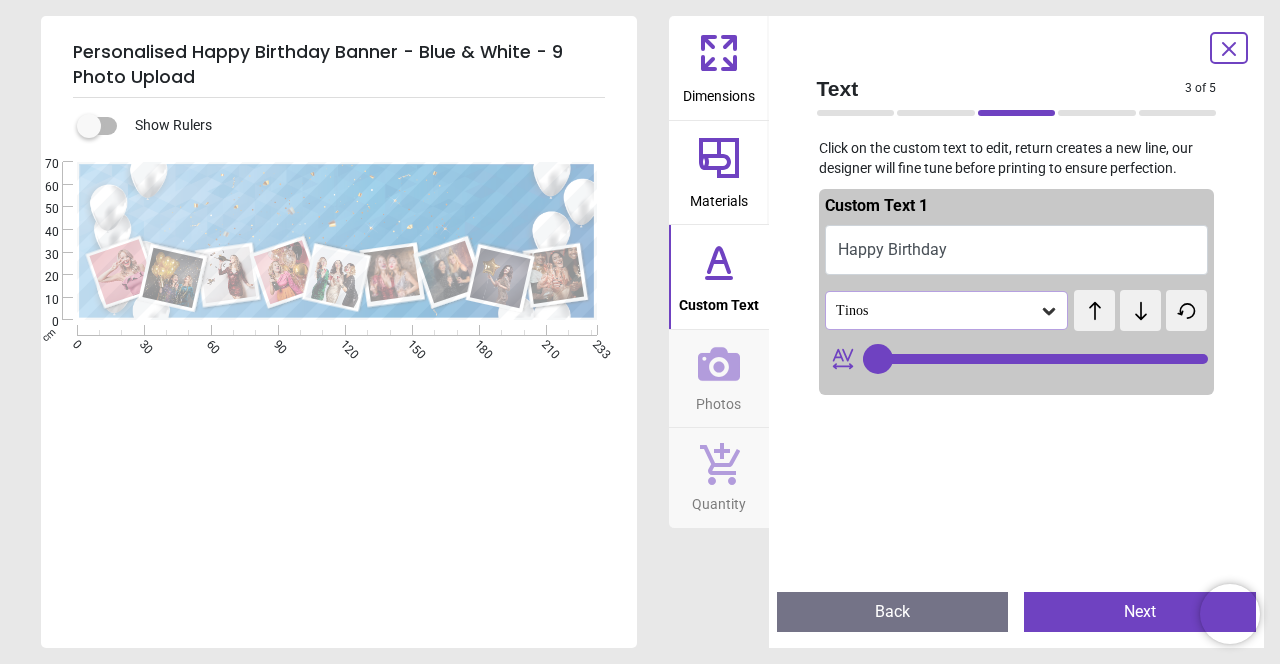 type on "**********" 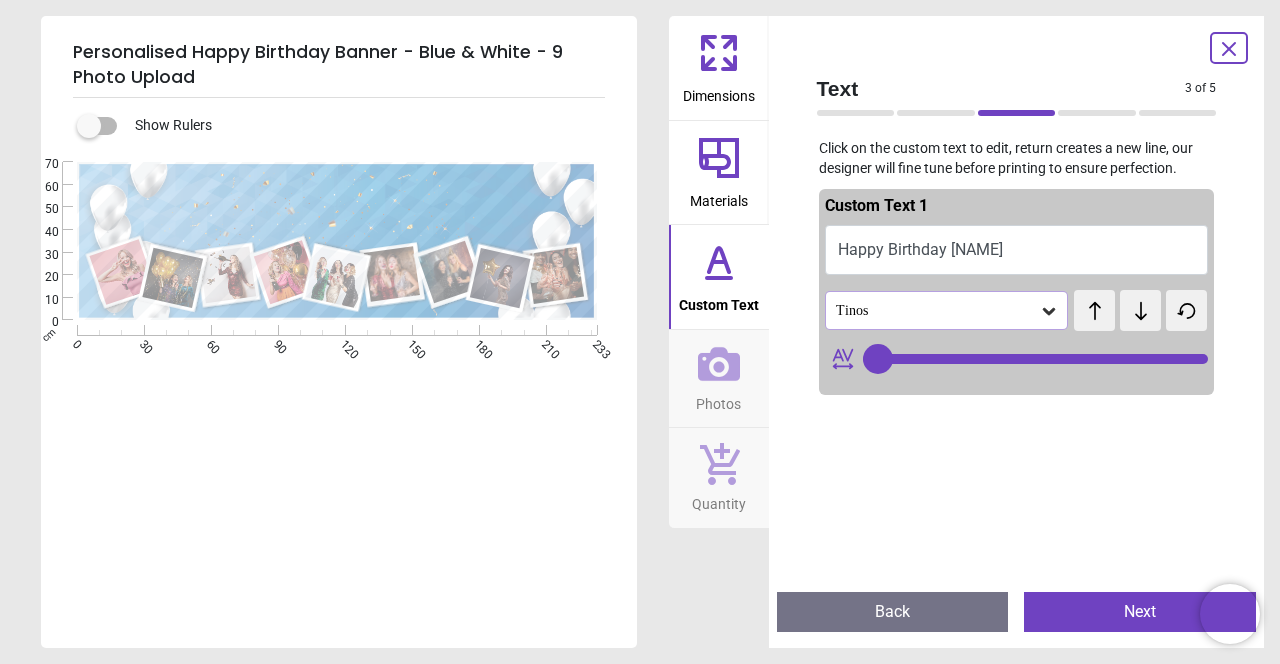 type on "**********" 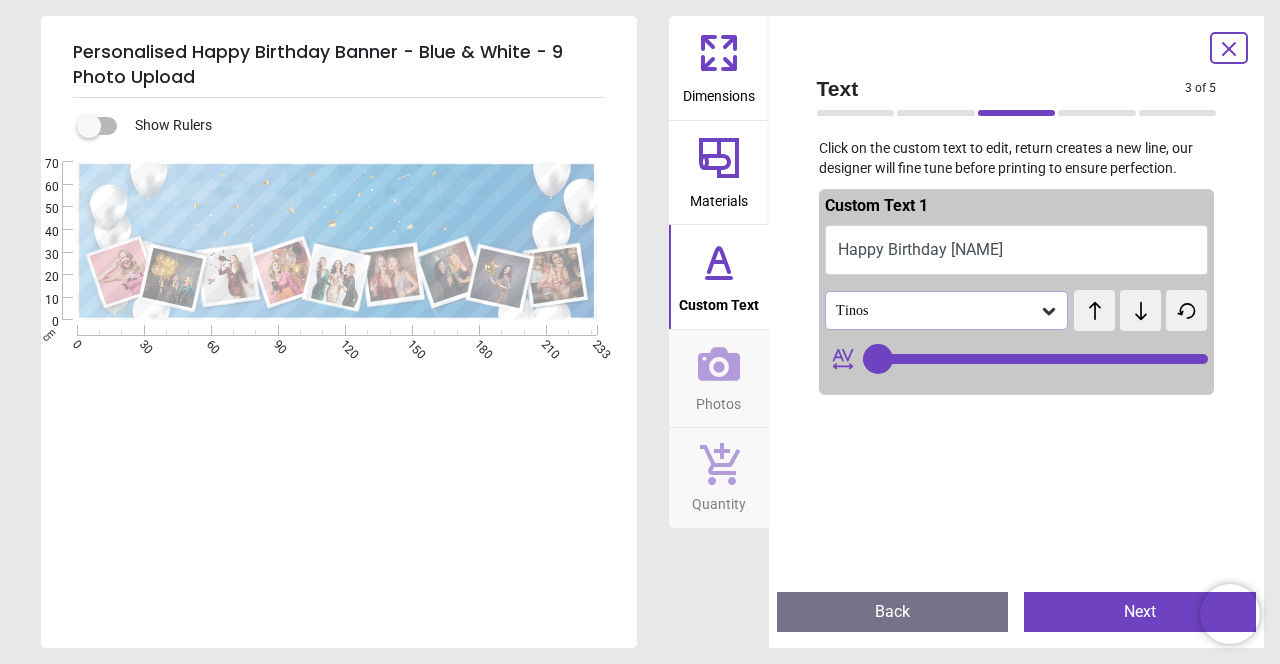 type on "**********" 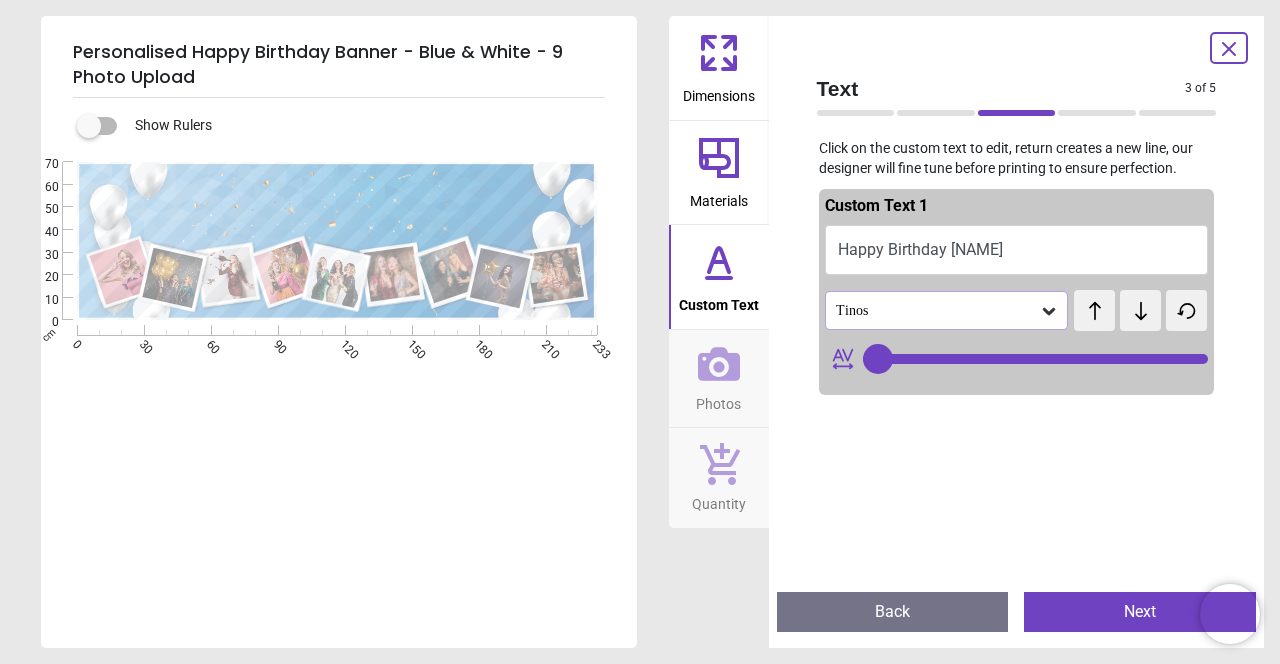 scroll, scrollTop: 0, scrollLeft: 0, axis: both 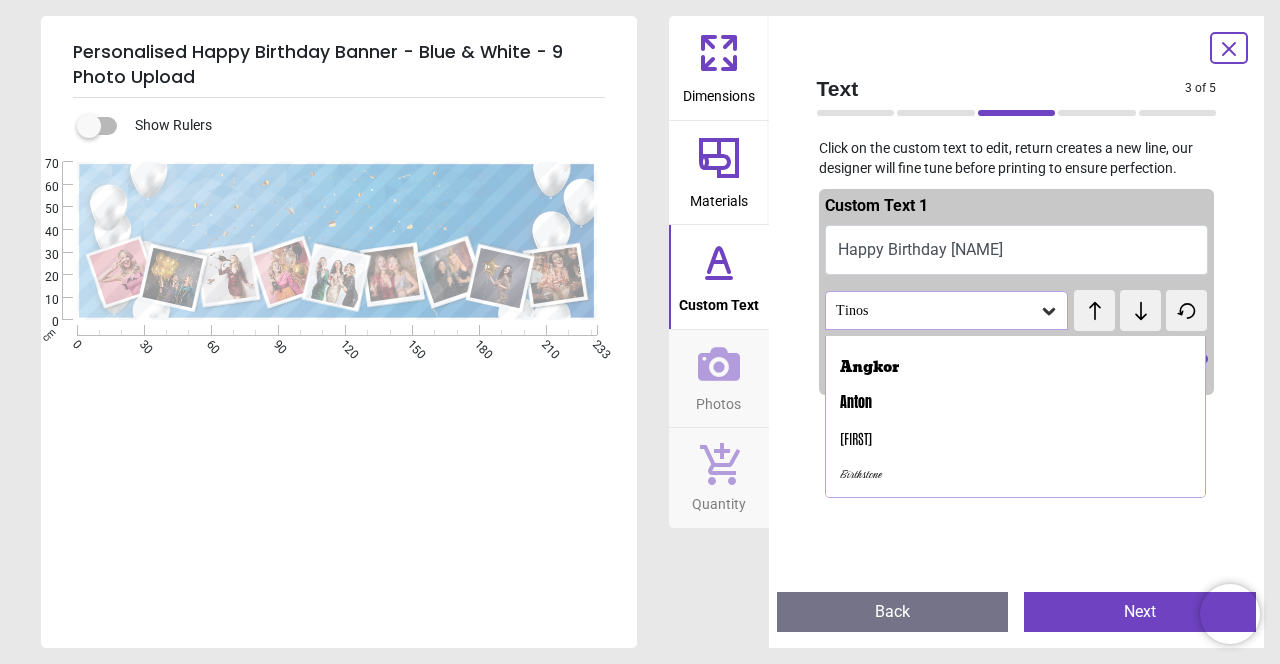 click on "Angkor" at bounding box center [1016, 368] 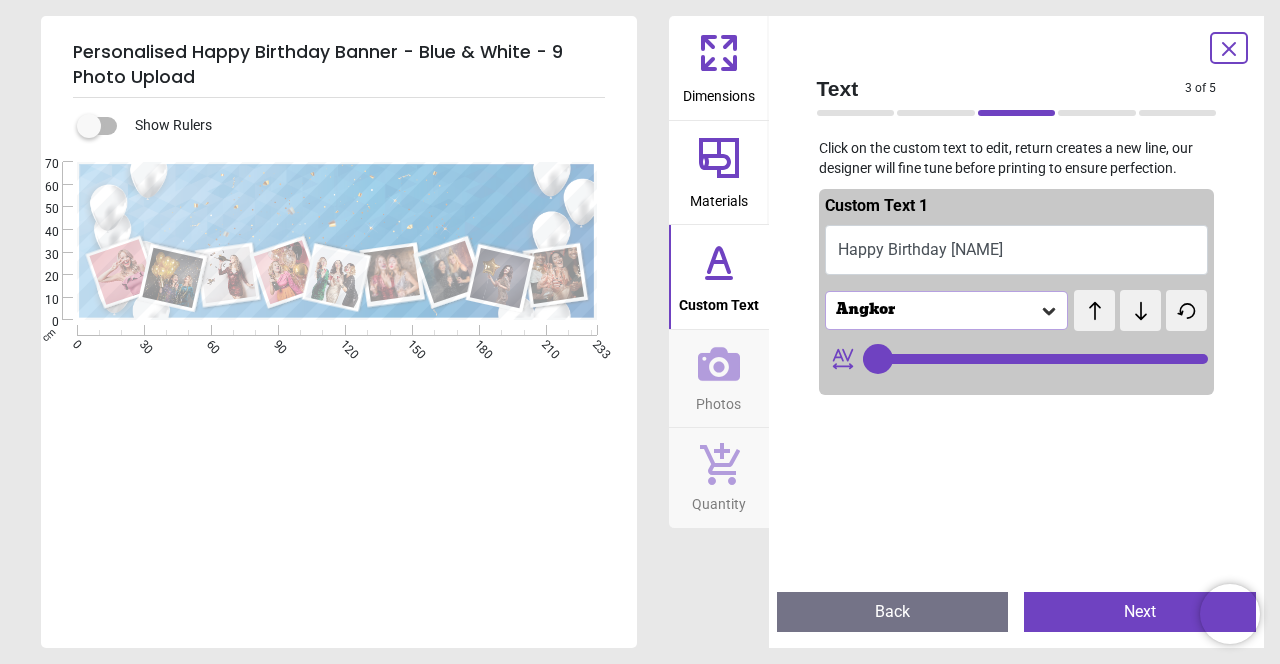 click on "Angkor" at bounding box center [937, 310] 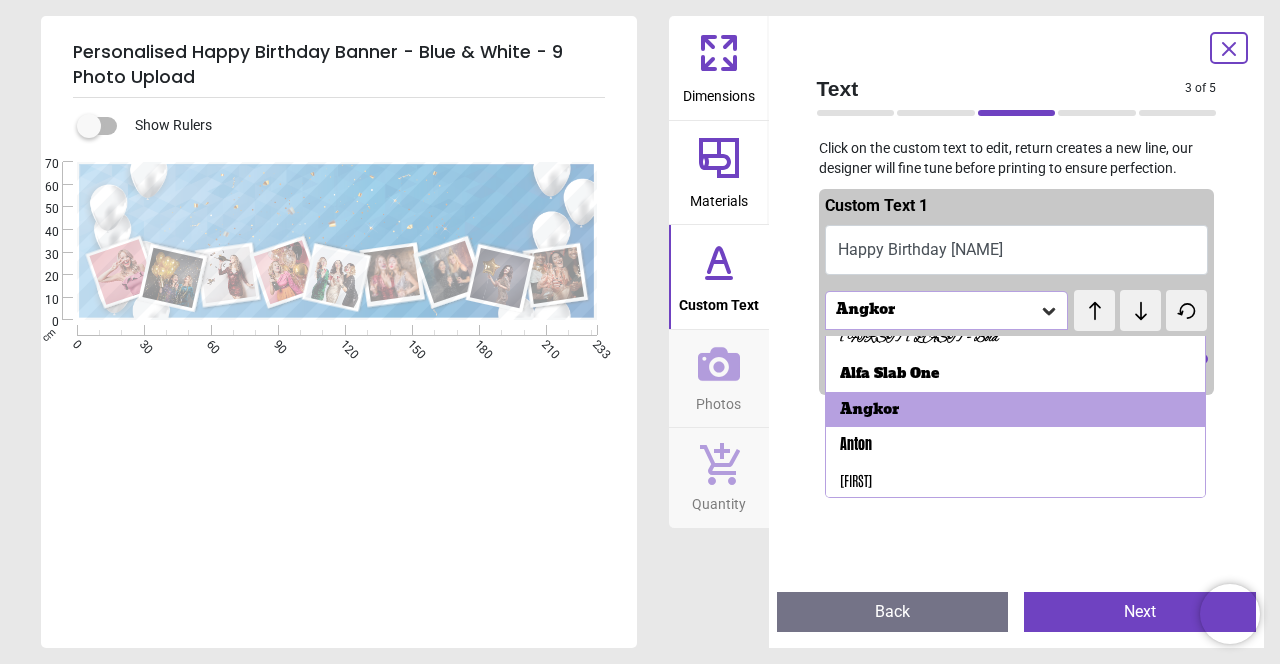 scroll, scrollTop: 54, scrollLeft: 0, axis: vertical 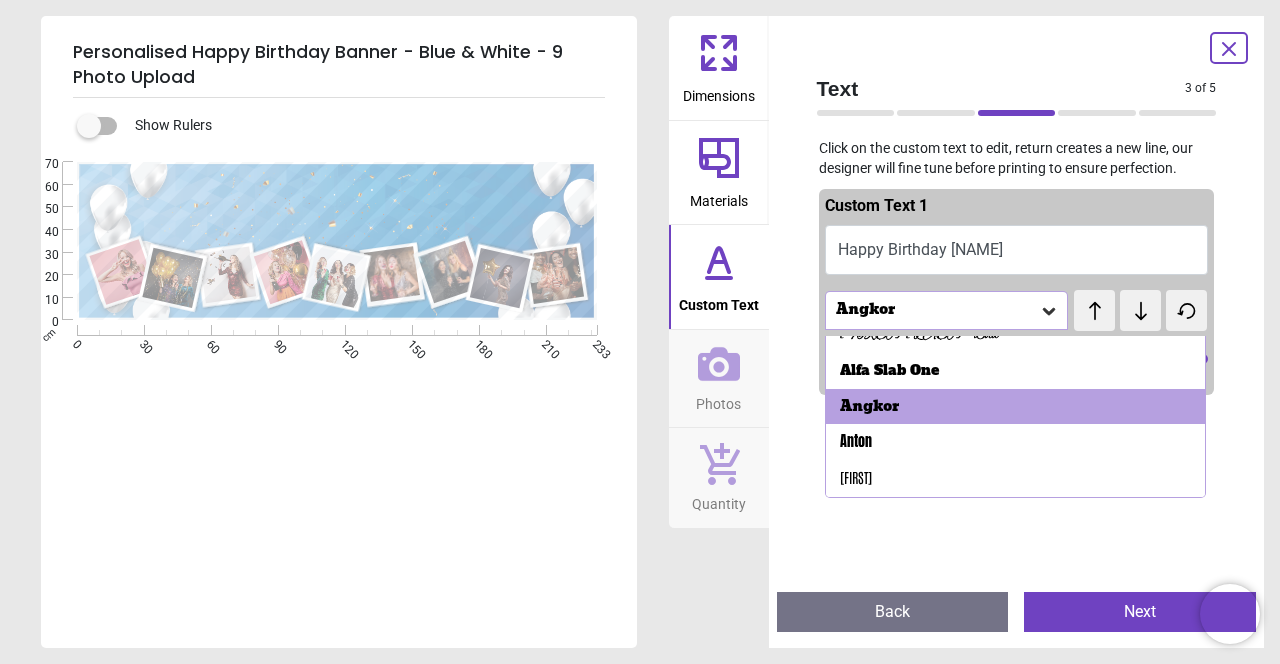 click on "Angkor" at bounding box center [1016, 407] 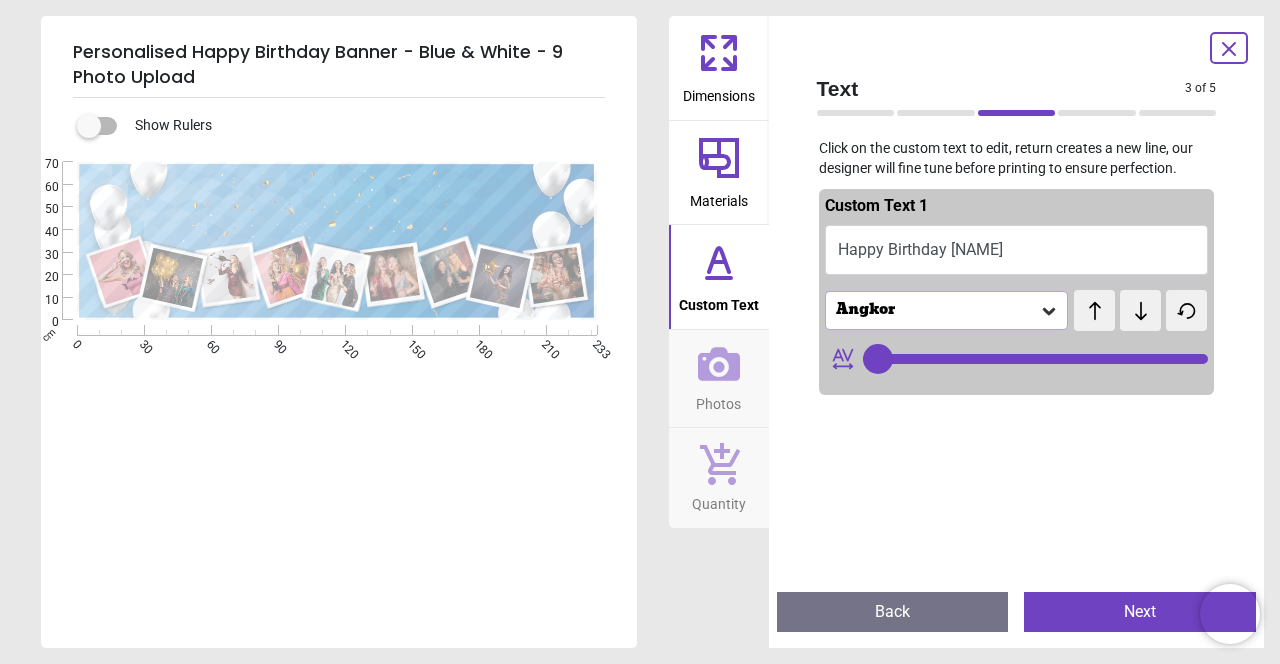 click at bounding box center (1017, 735) 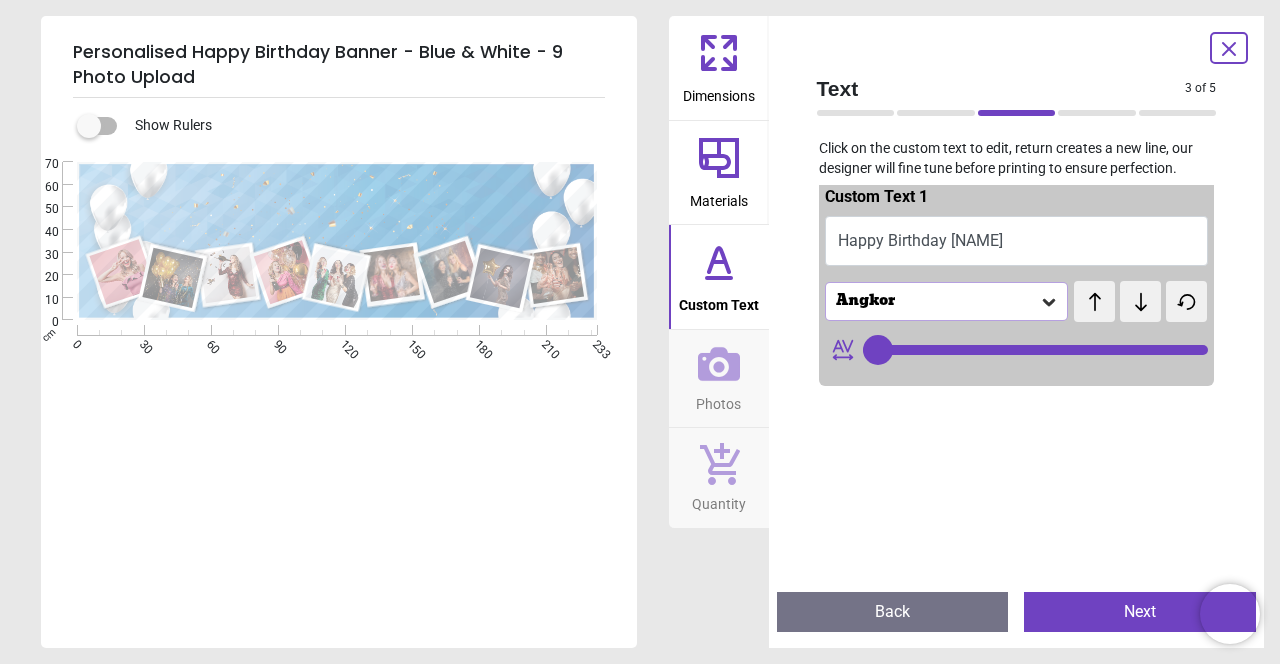 click on "Angkor" at bounding box center [937, 301] 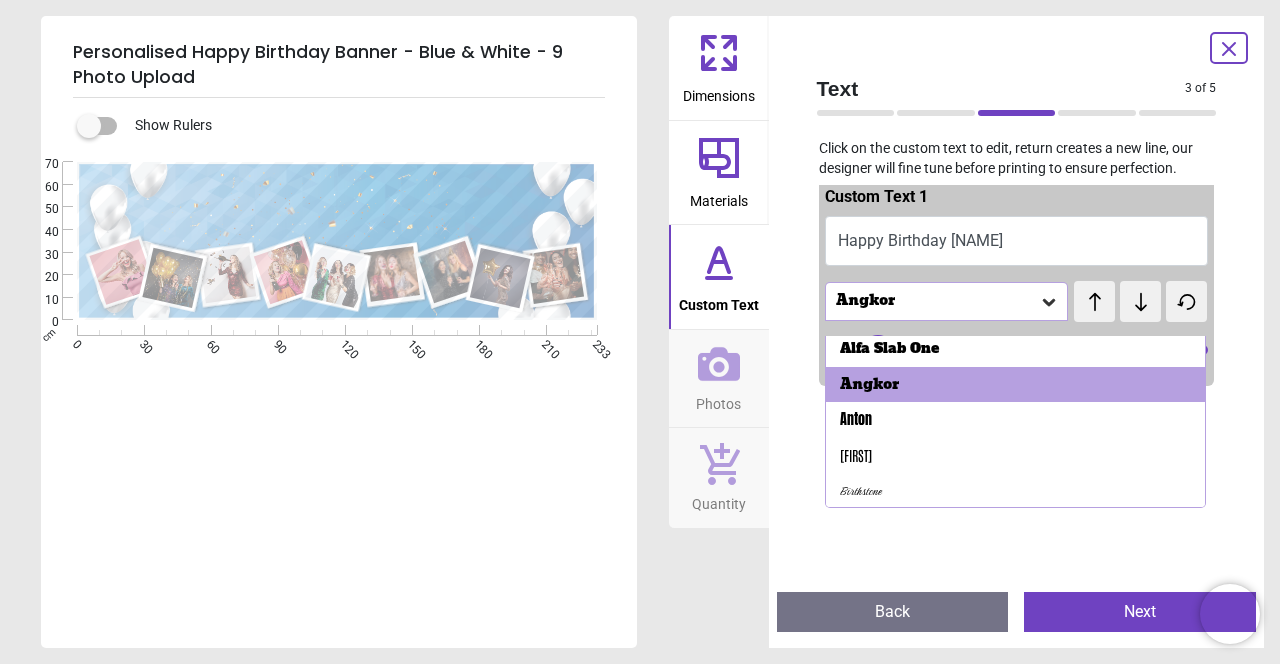 scroll, scrollTop: 76, scrollLeft: 0, axis: vertical 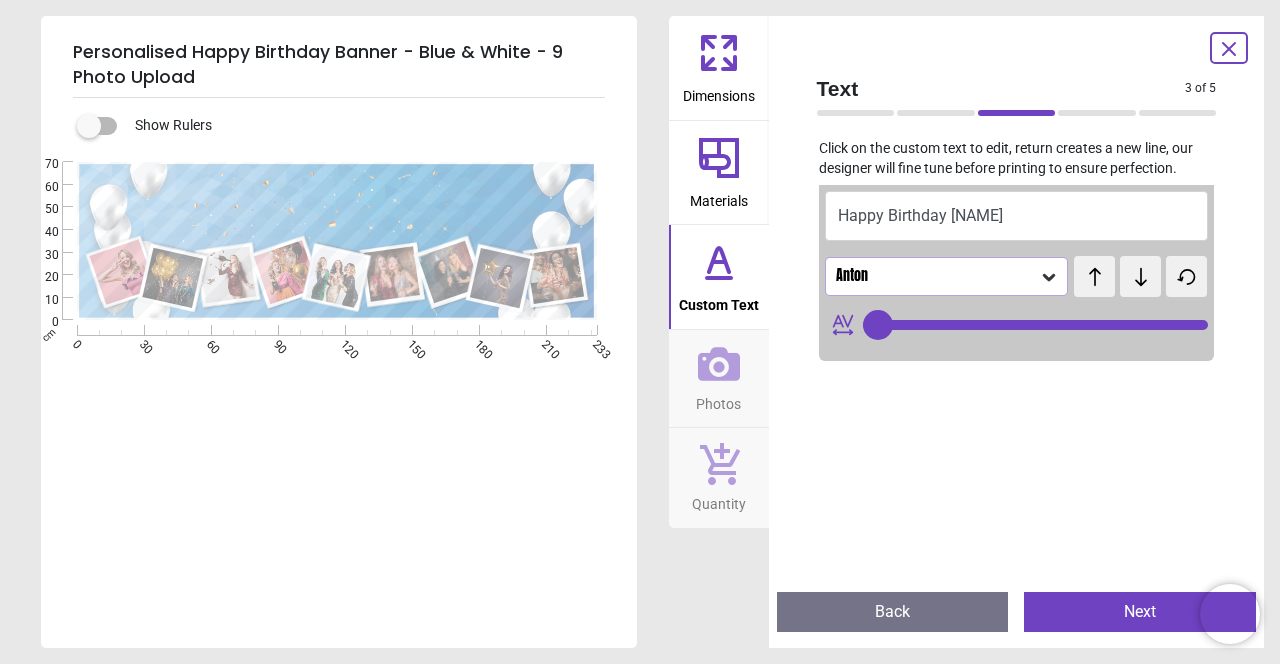 click on "Photos" at bounding box center (718, 400) 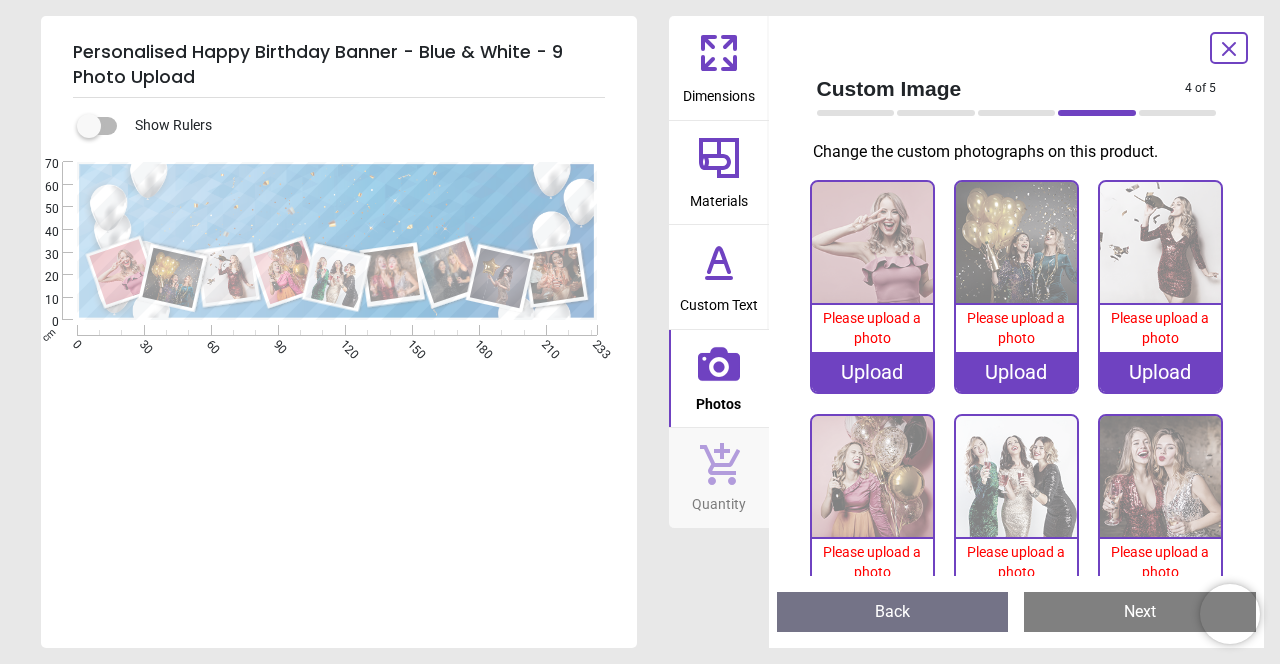 click on "Upload" at bounding box center [872, 372] 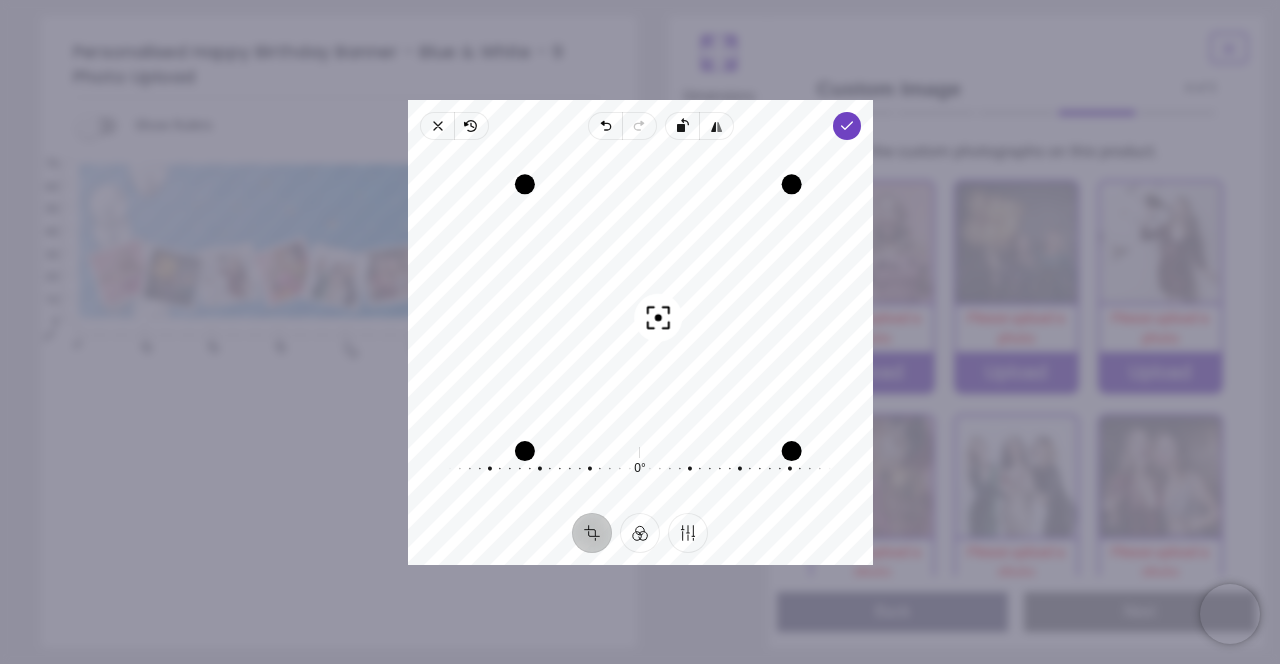 click 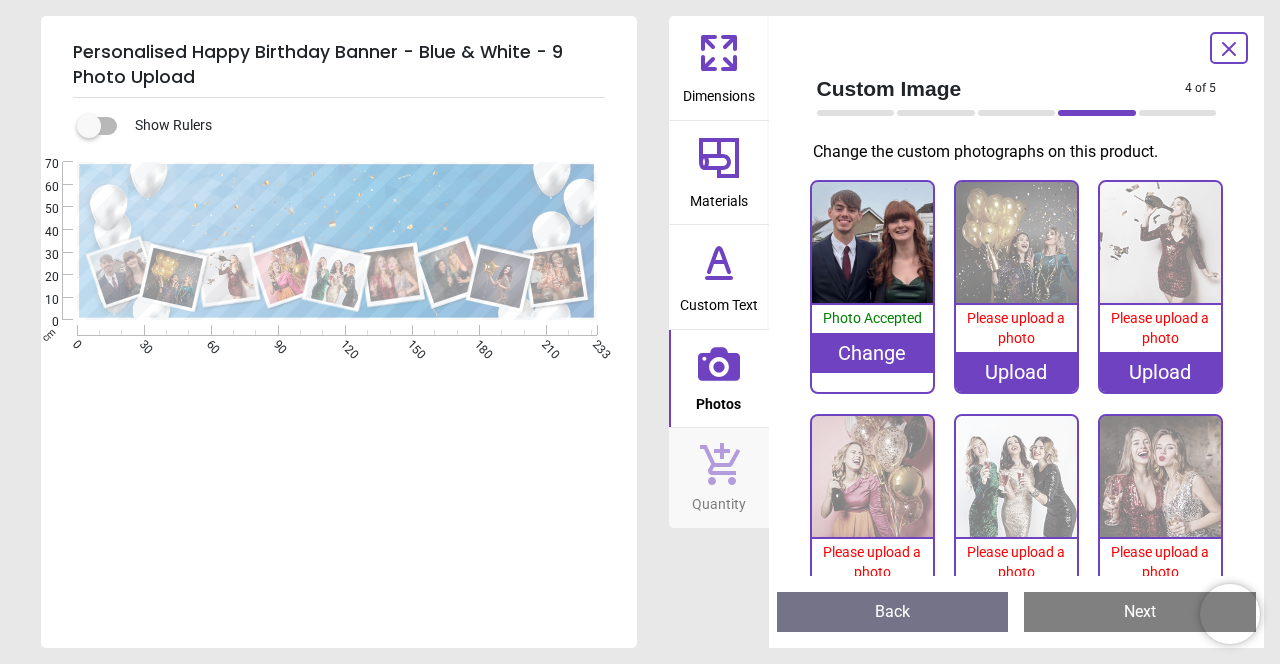 click on "Upload" at bounding box center [1016, 372] 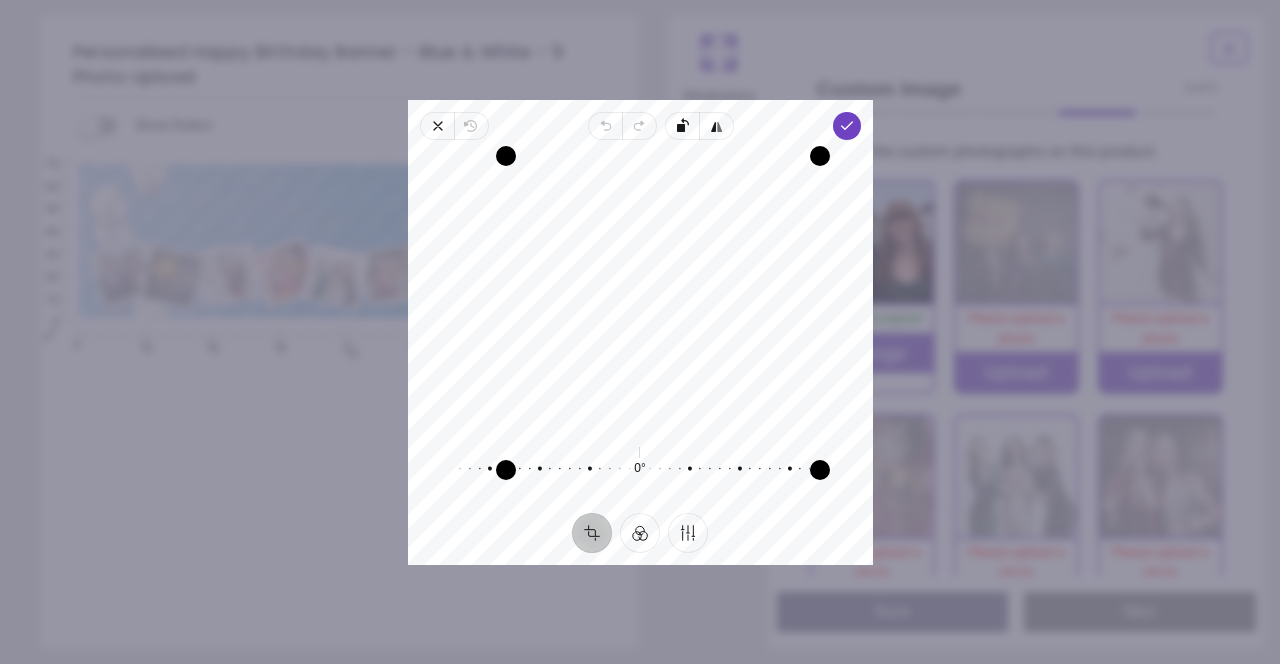 click on "Recenter         0°   Reset" at bounding box center (640, 326) 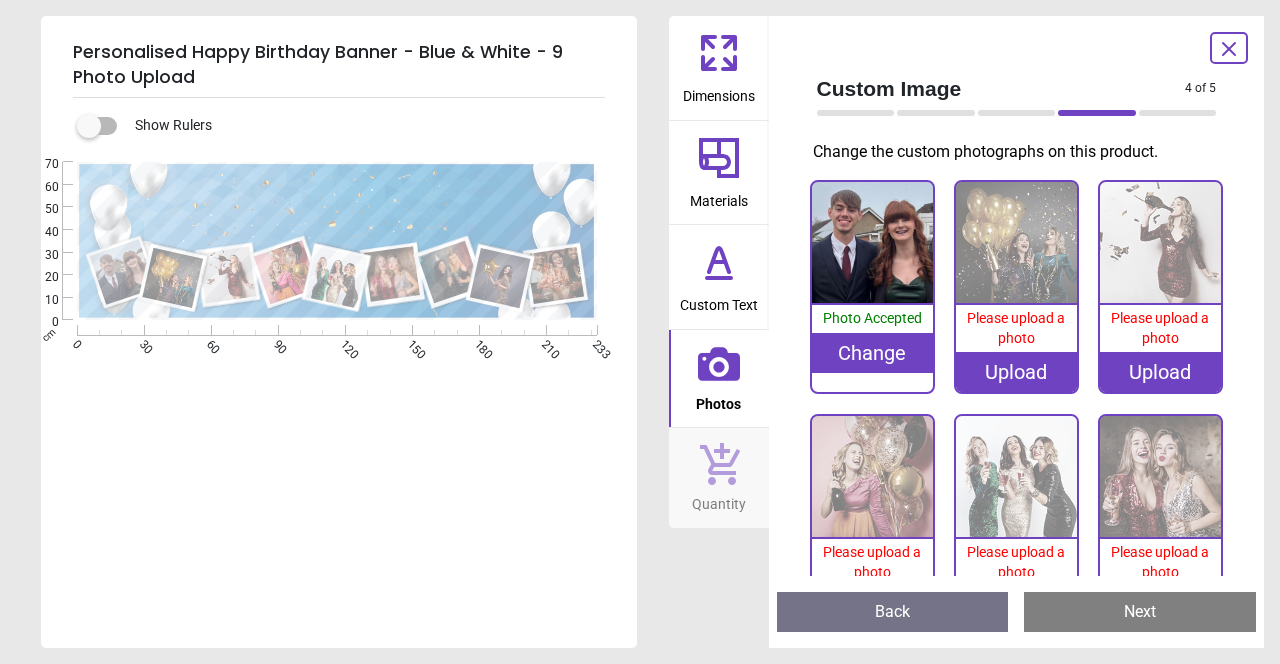 click on "Upload" at bounding box center (1016, 372) 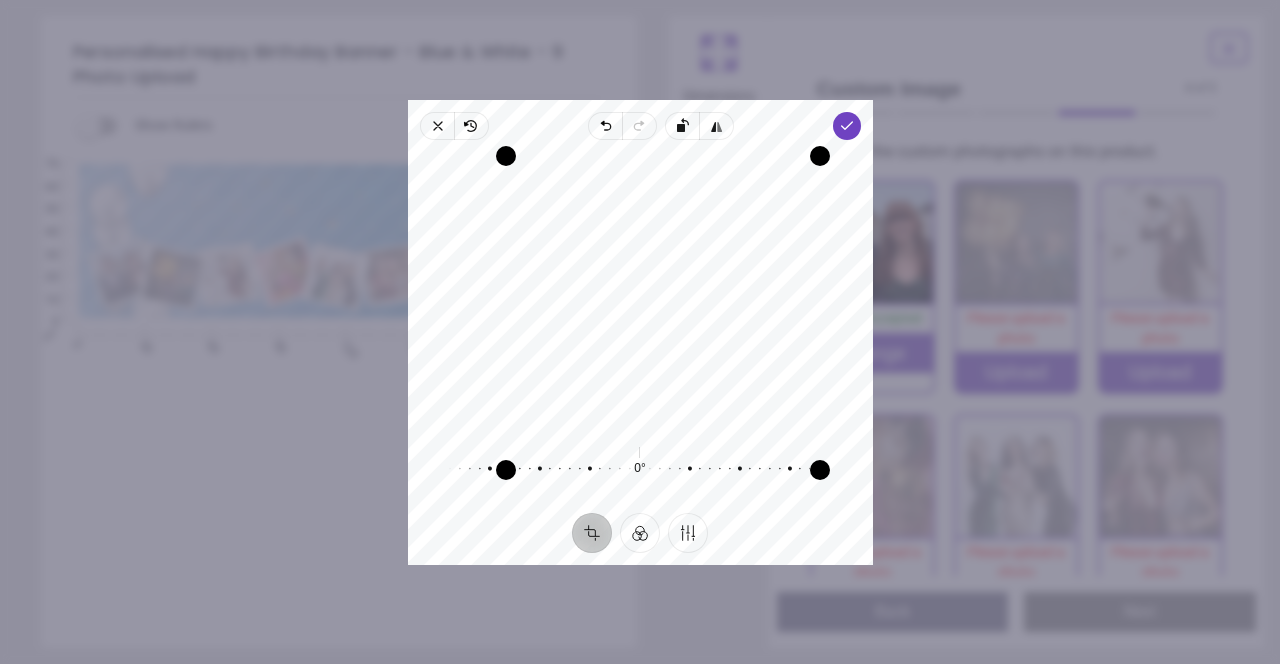 click on "Recenter         0°   Reset" at bounding box center (640, 326) 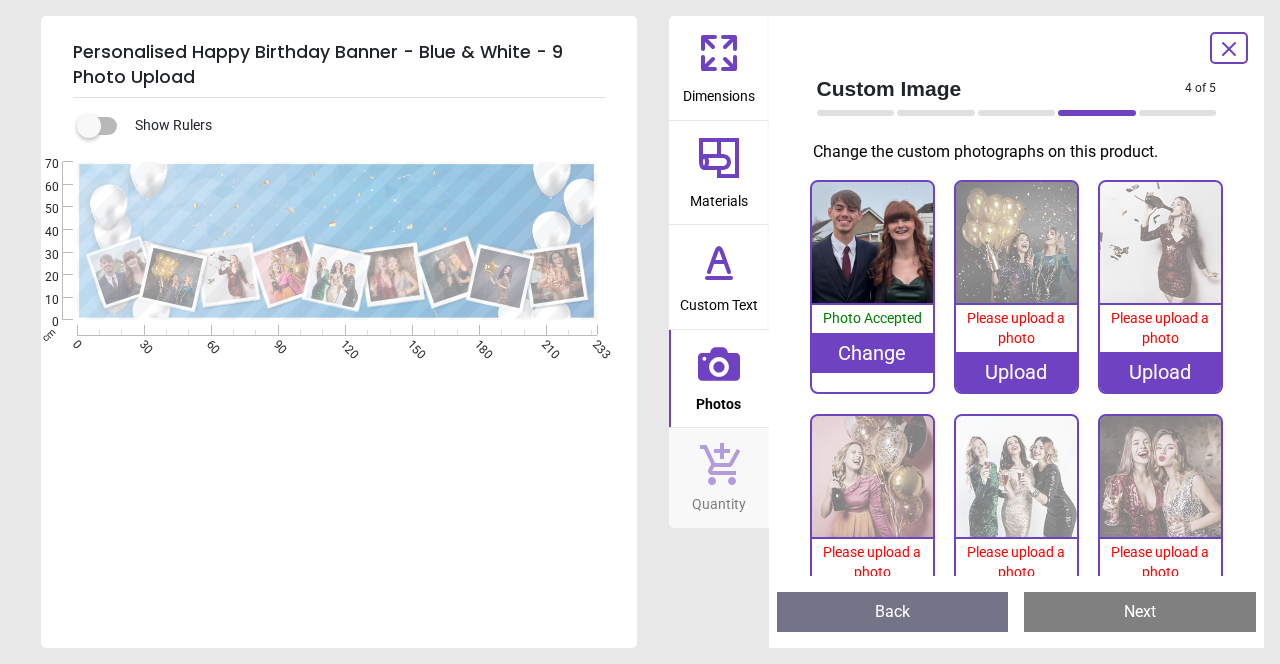 click on "Upload" at bounding box center (1016, 372) 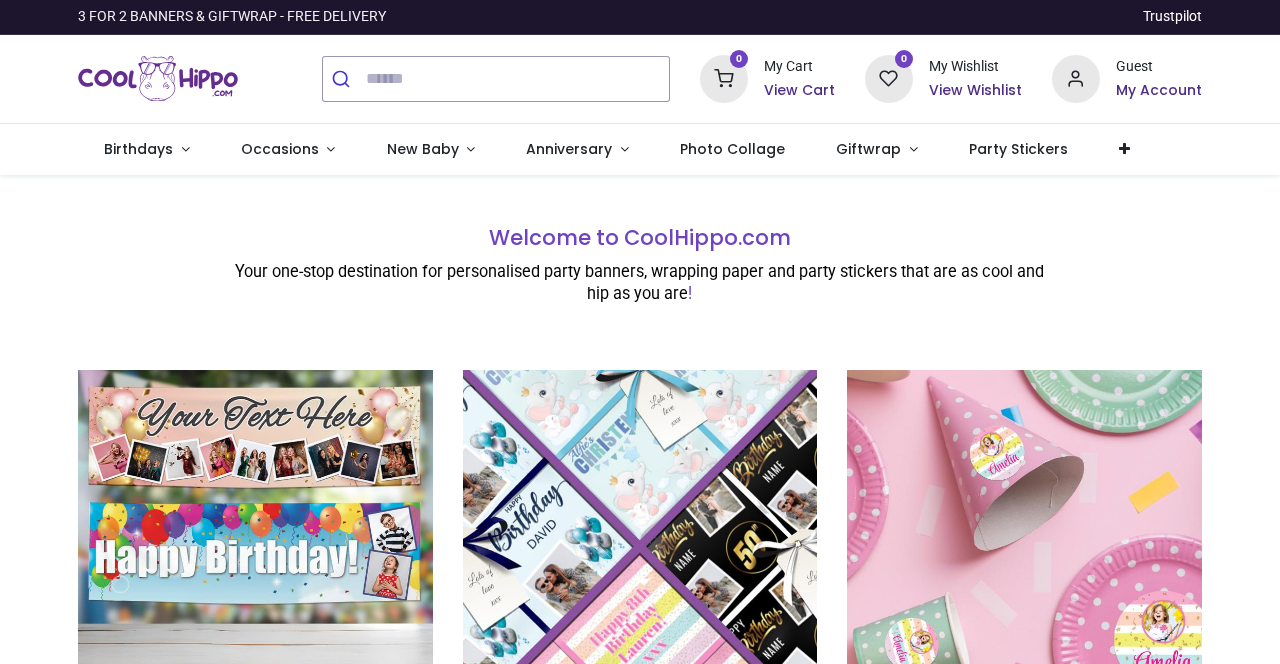 scroll, scrollTop: 0, scrollLeft: 0, axis: both 